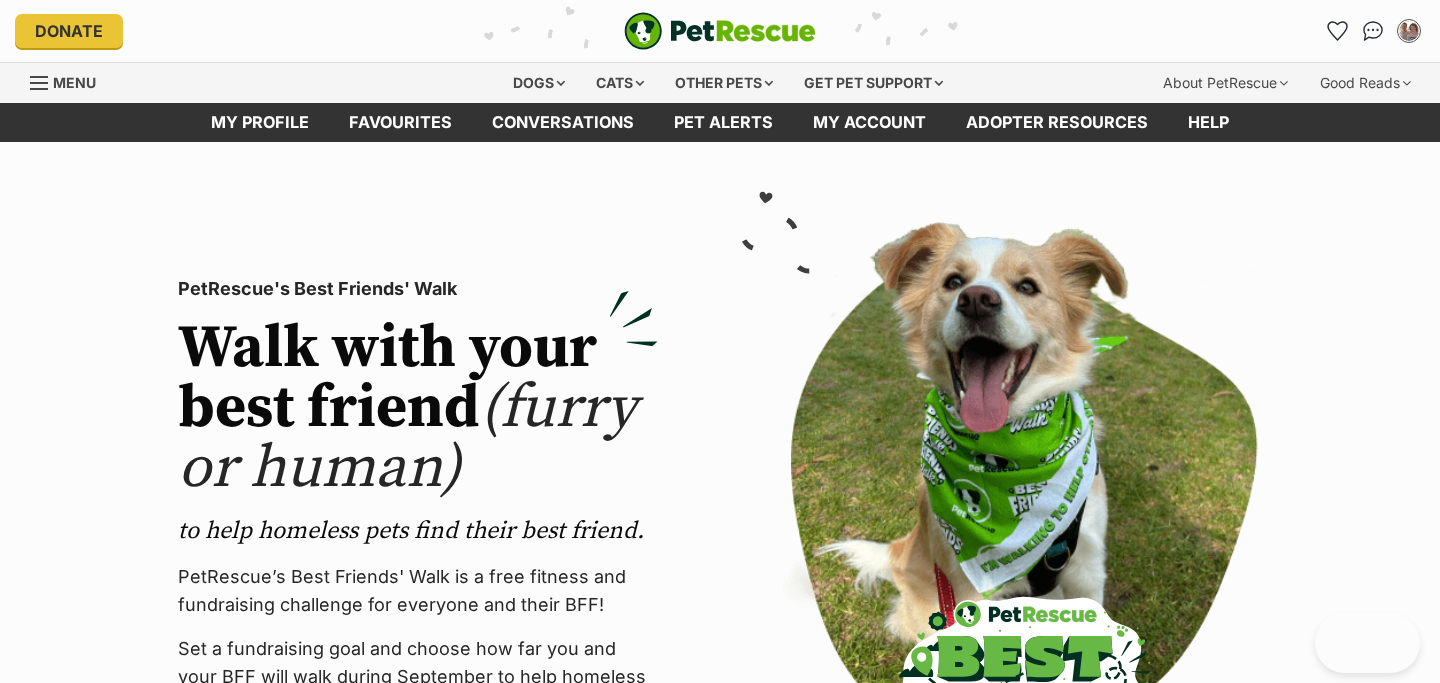 scroll, scrollTop: 0, scrollLeft: 0, axis: both 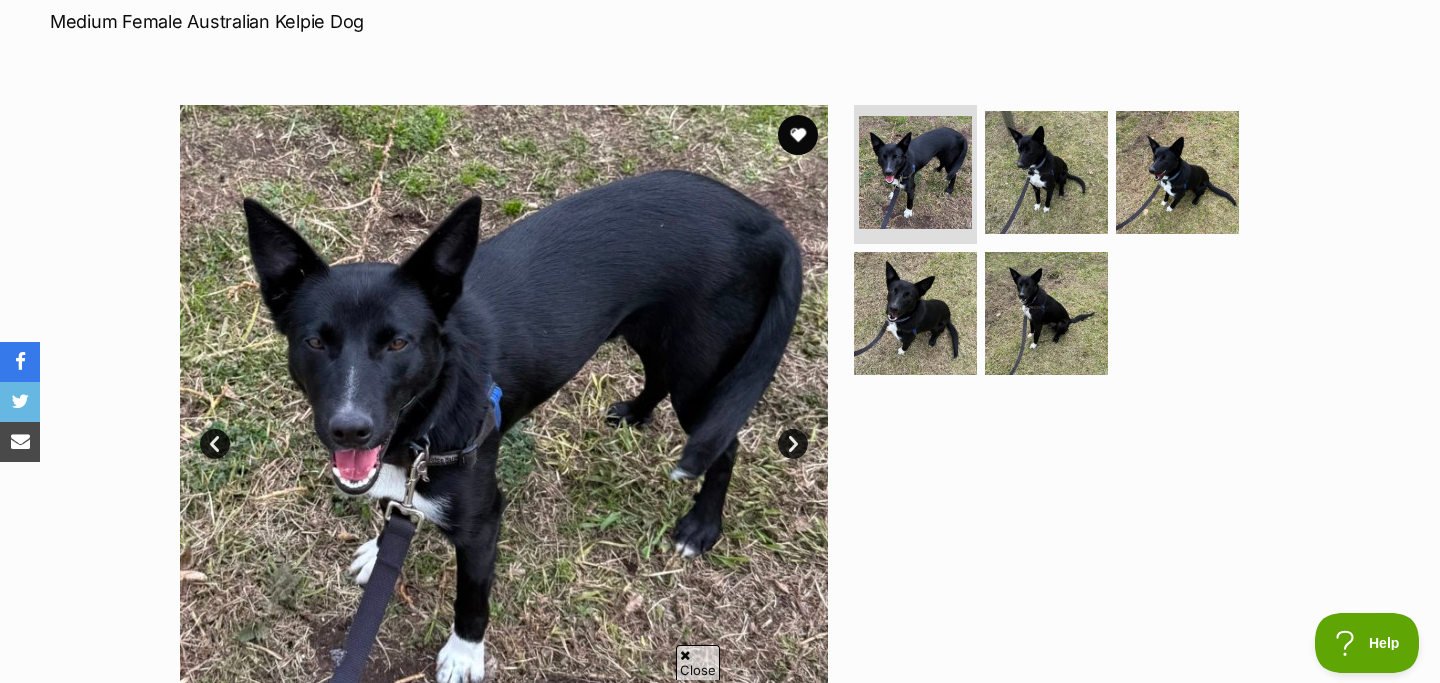 click on "Next" at bounding box center [793, 444] 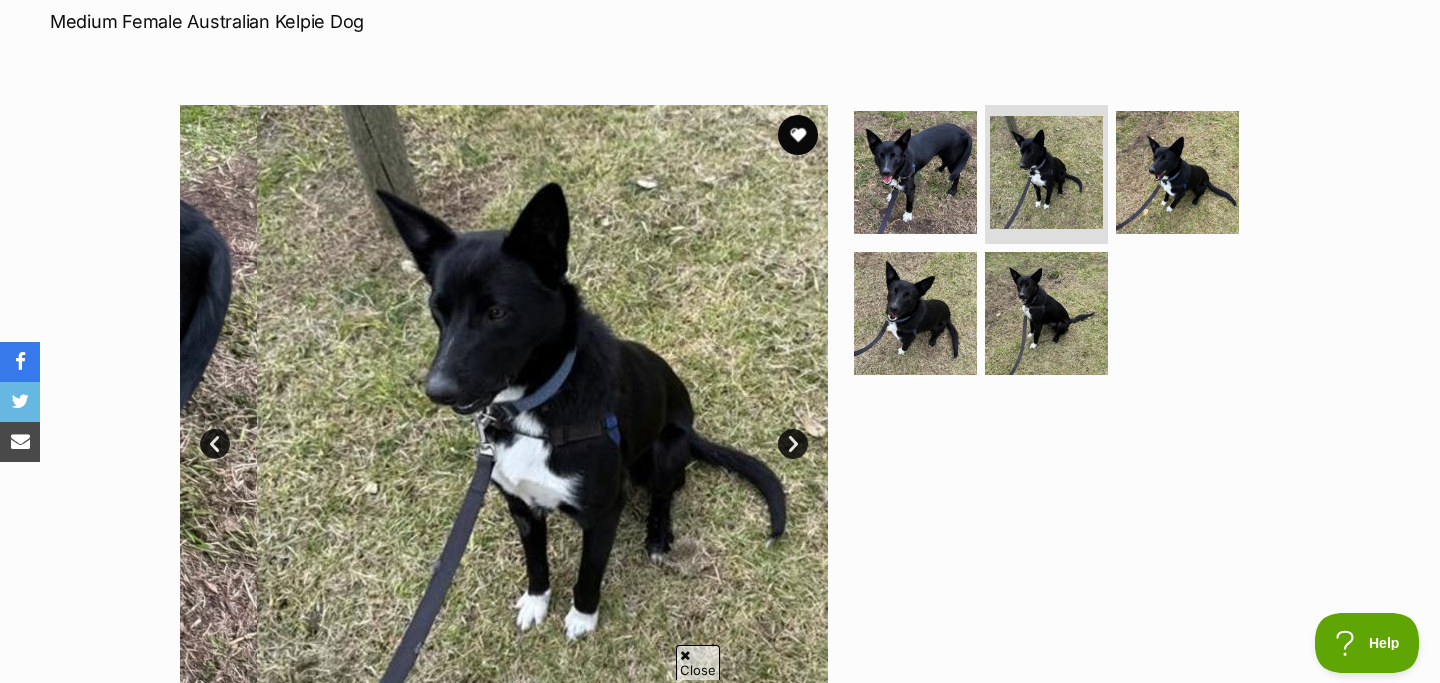scroll, scrollTop: 0, scrollLeft: 0, axis: both 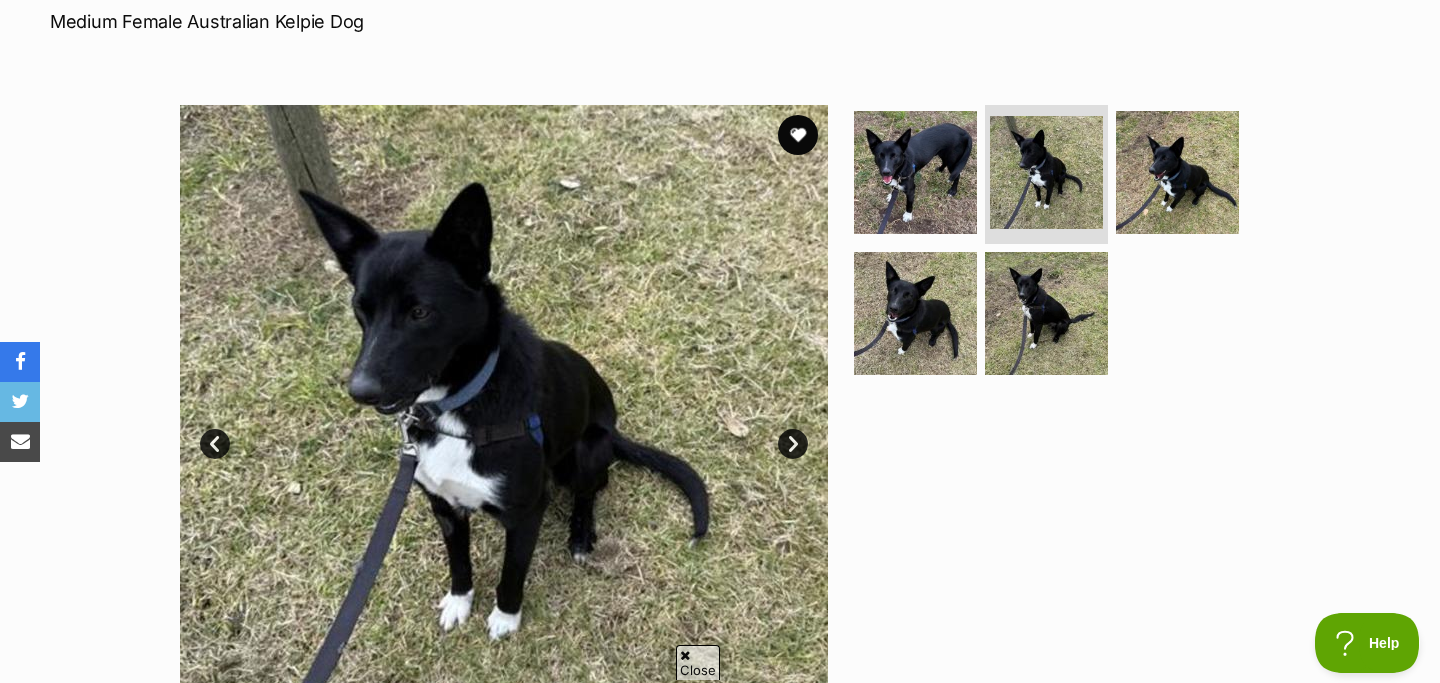 click on "Next" at bounding box center (793, 444) 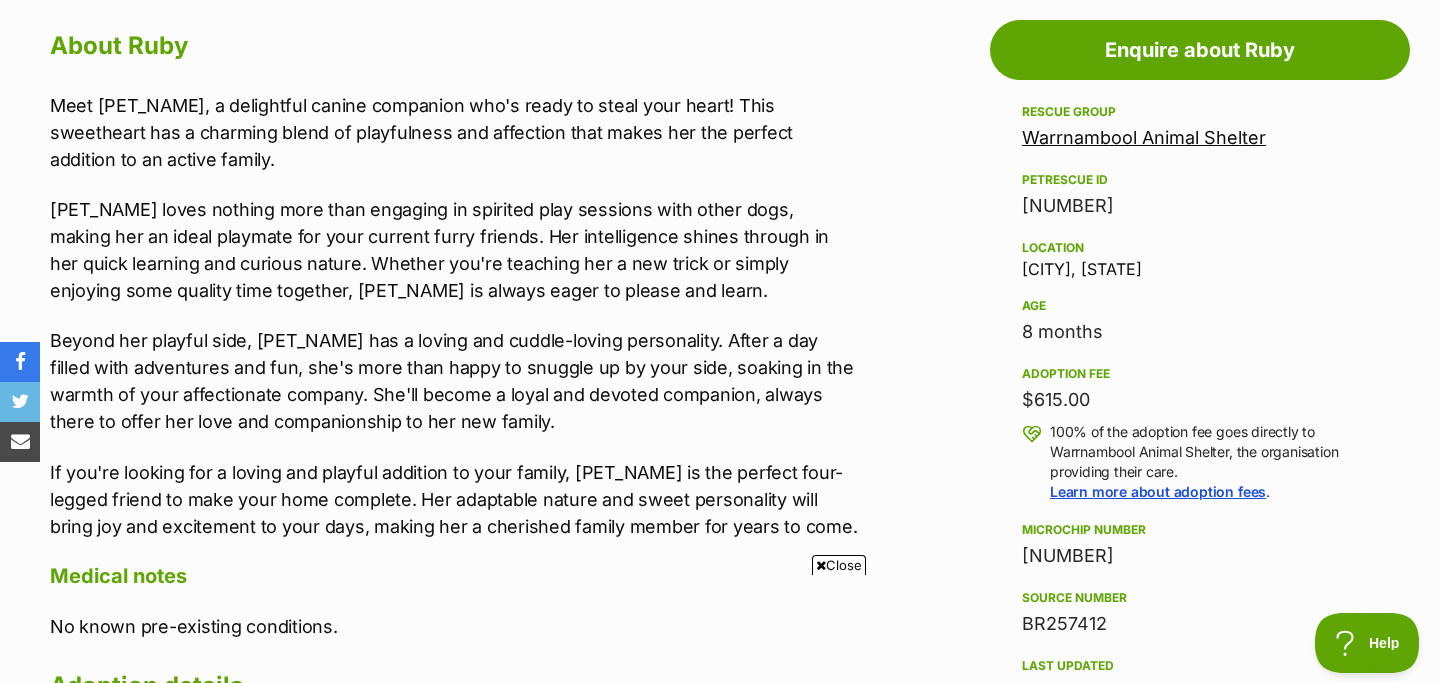 scroll, scrollTop: 1100, scrollLeft: 0, axis: vertical 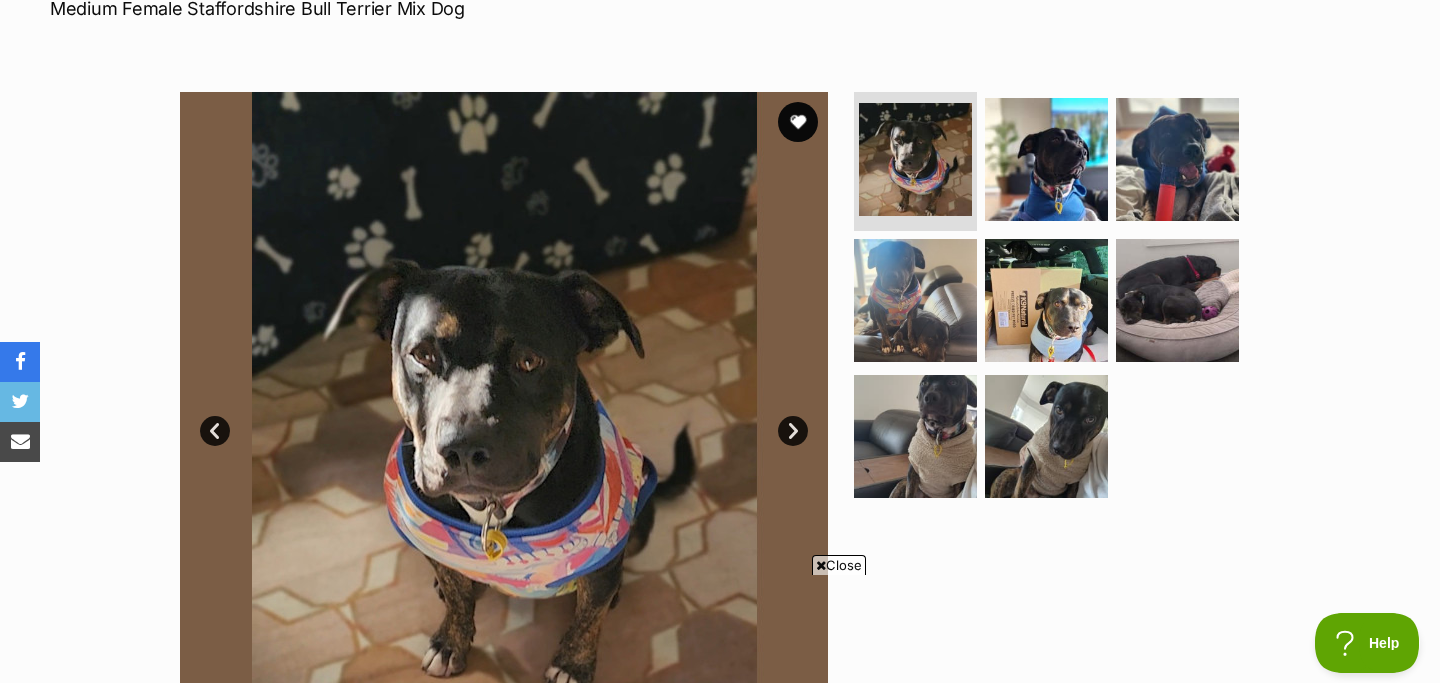 click on "Next" at bounding box center (793, 431) 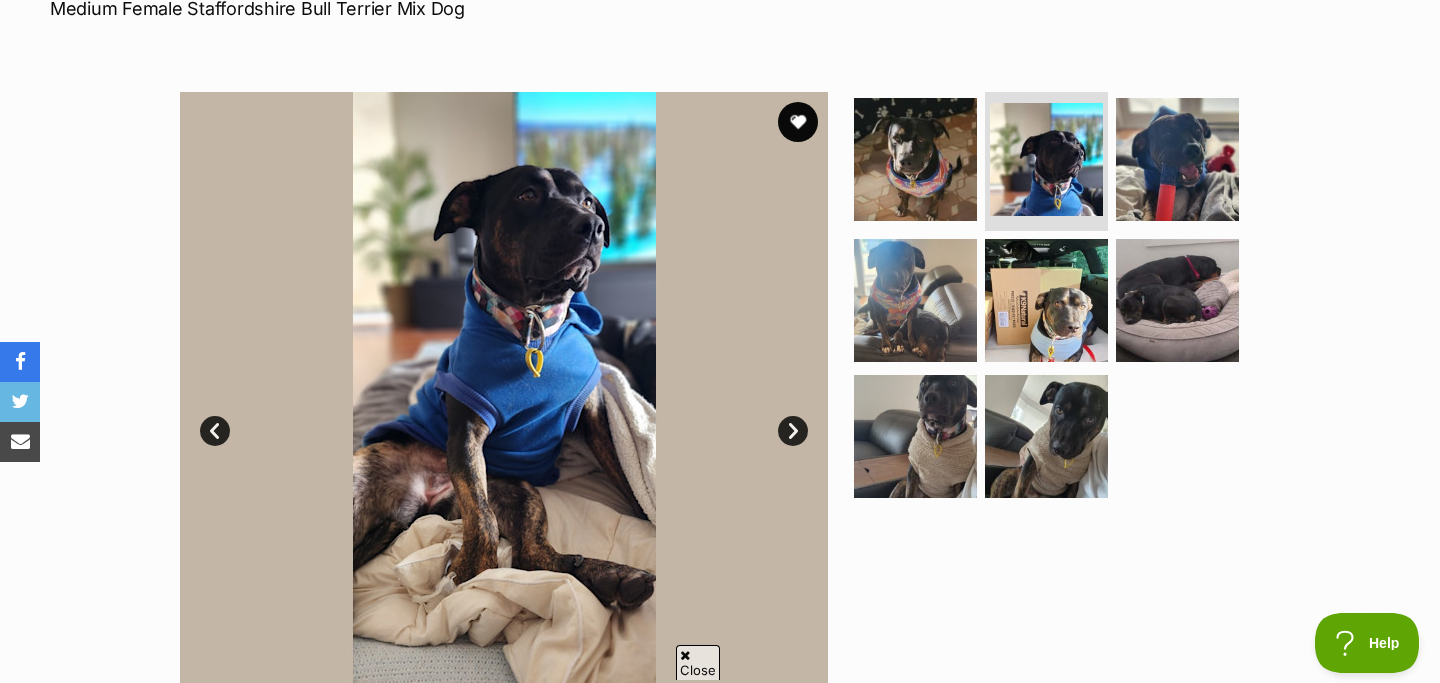 click on "Next" at bounding box center [793, 431] 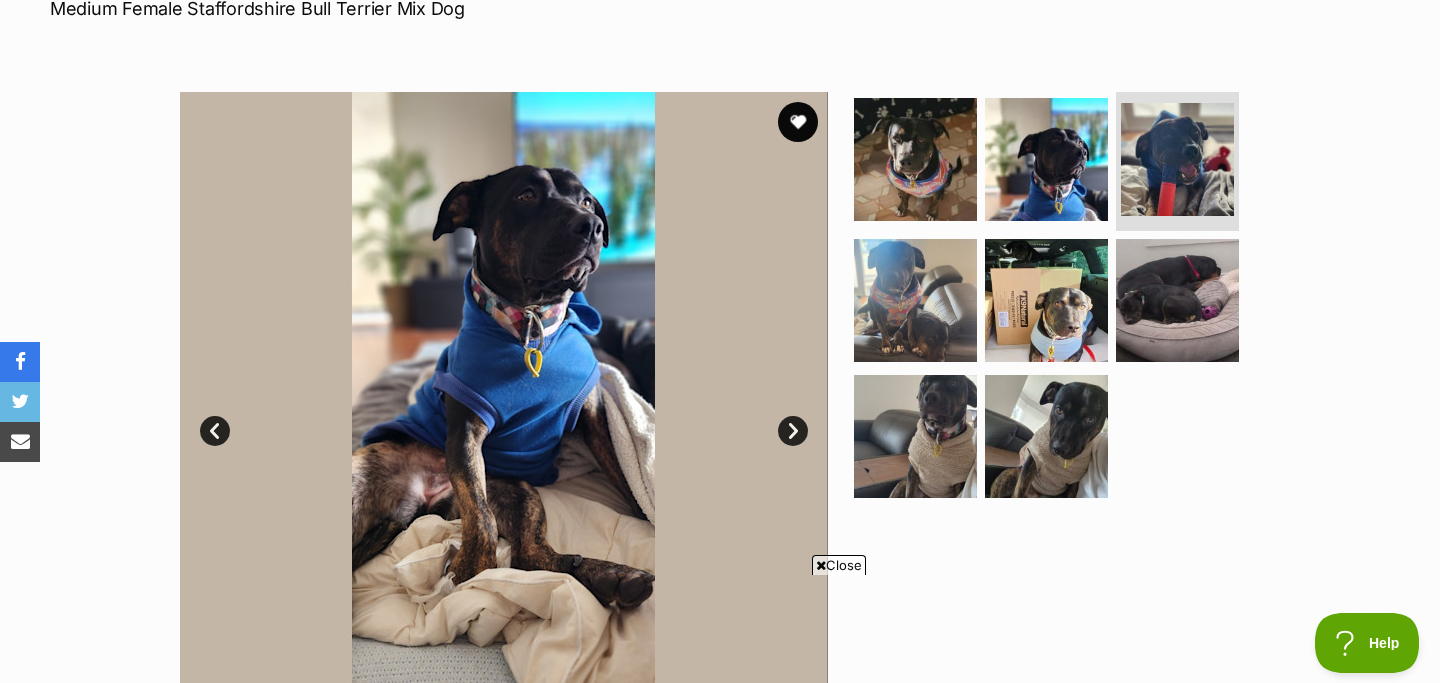 scroll, scrollTop: 0, scrollLeft: 0, axis: both 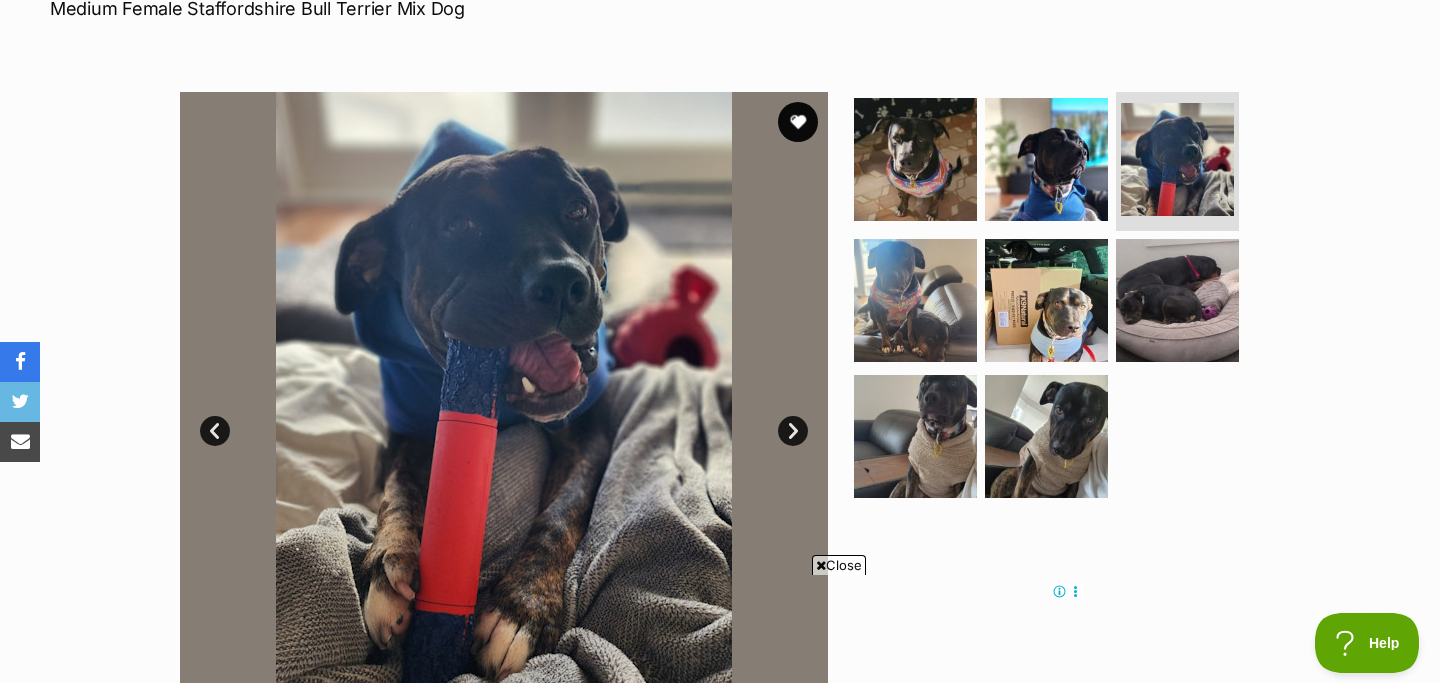 click on "Next" at bounding box center [793, 431] 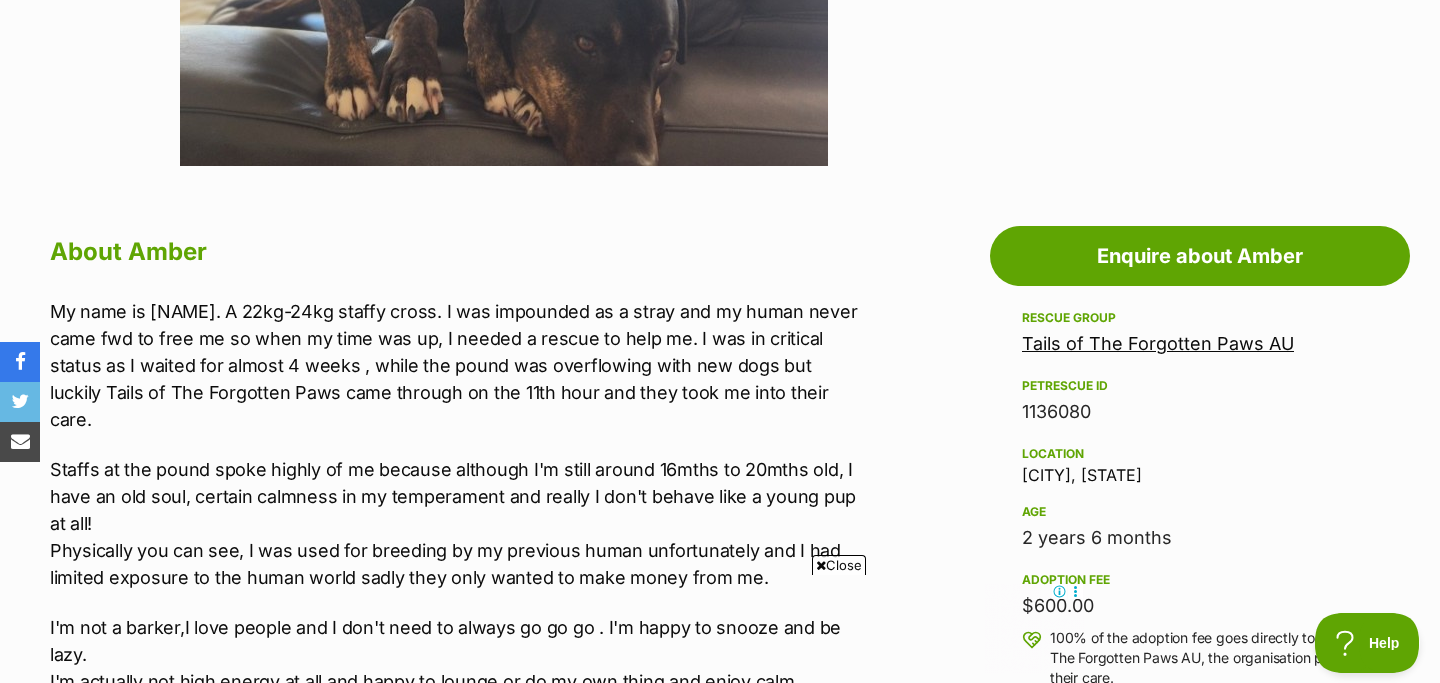 scroll, scrollTop: 0, scrollLeft: 0, axis: both 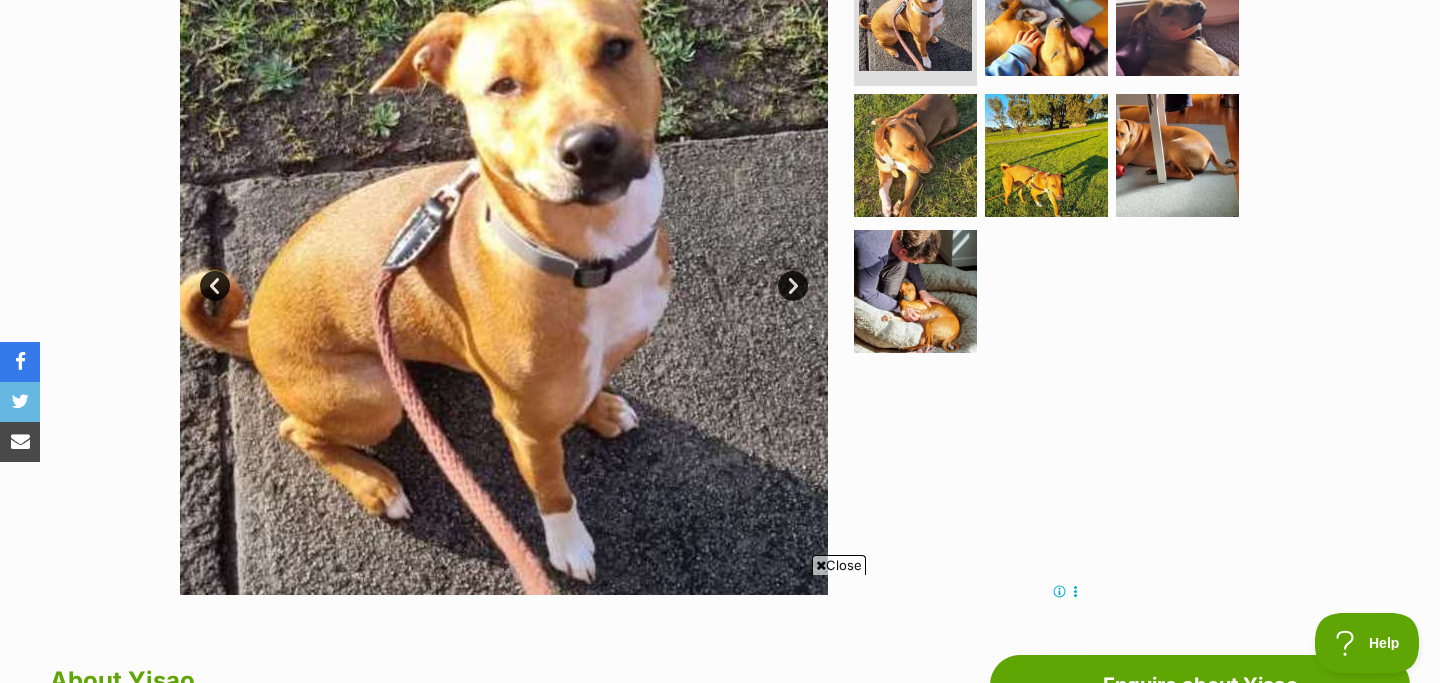click on "Next" at bounding box center (793, 286) 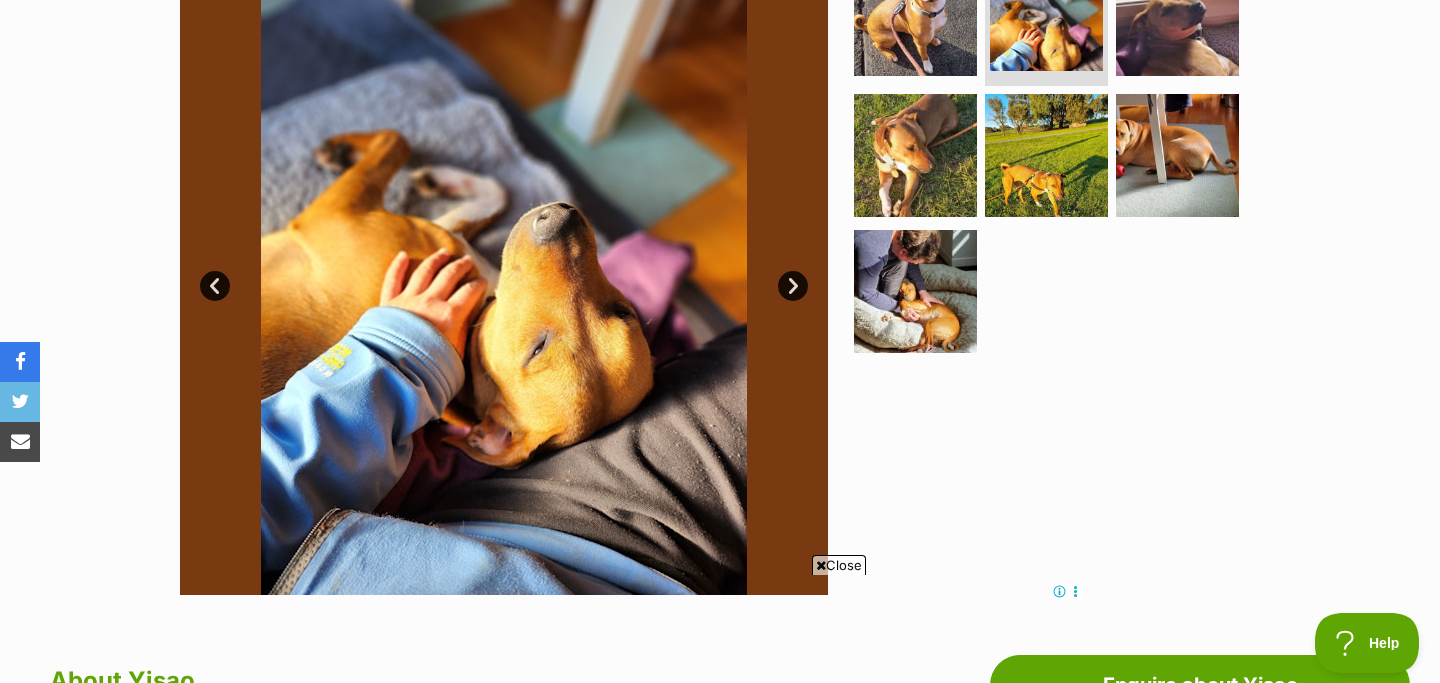 click on "Next" at bounding box center (793, 286) 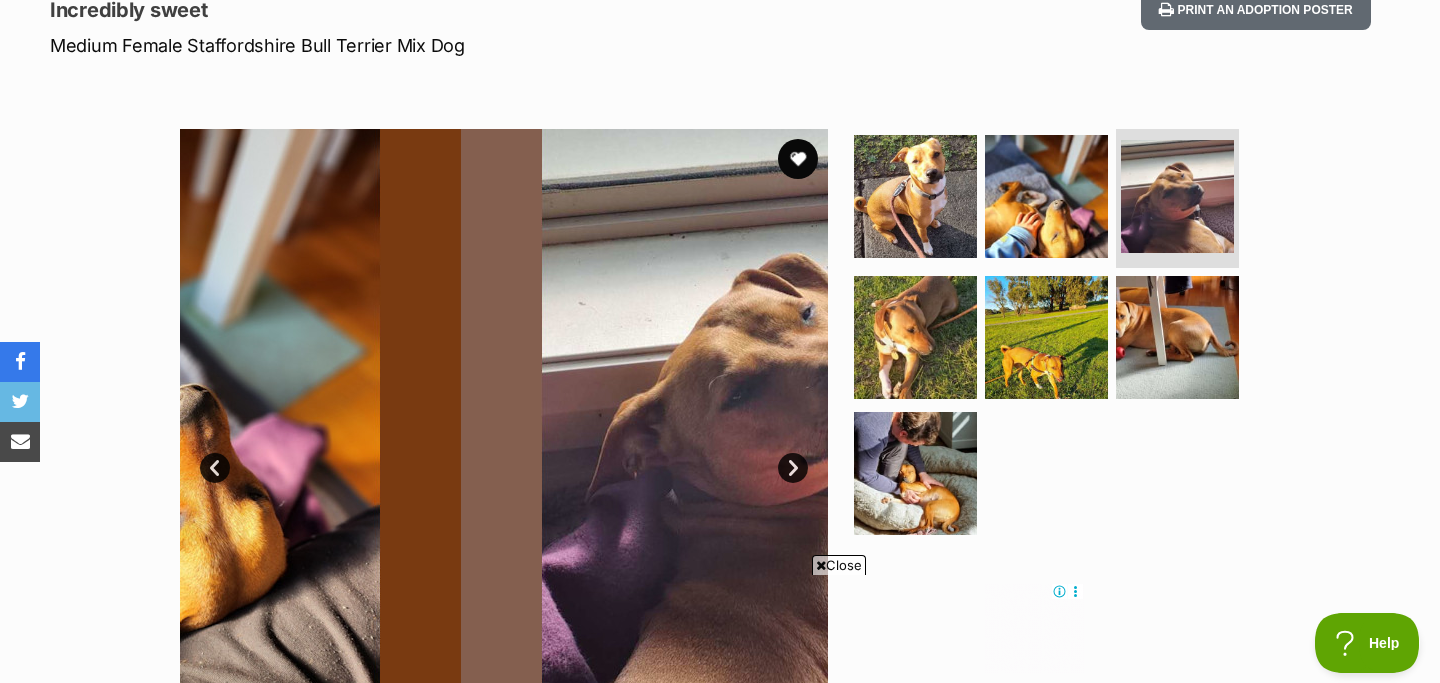 scroll, scrollTop: 0, scrollLeft: 0, axis: both 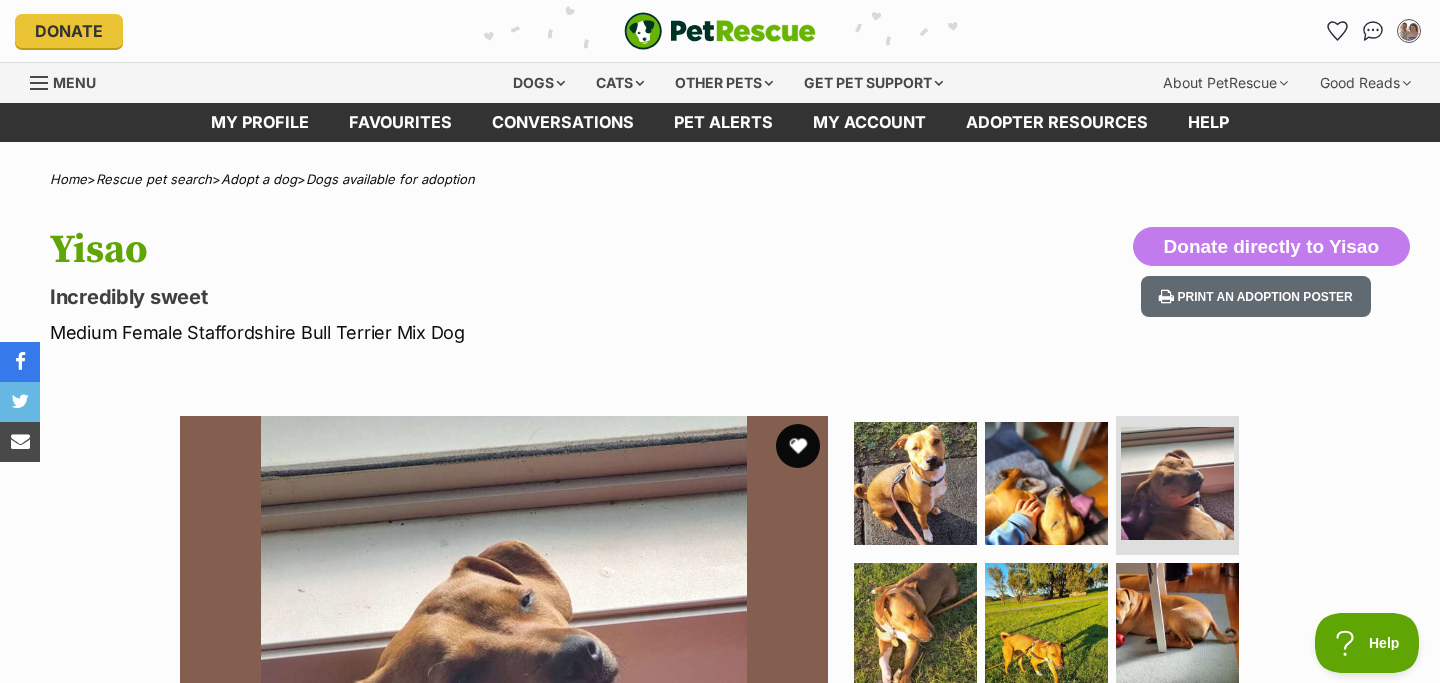 click at bounding box center (798, 446) 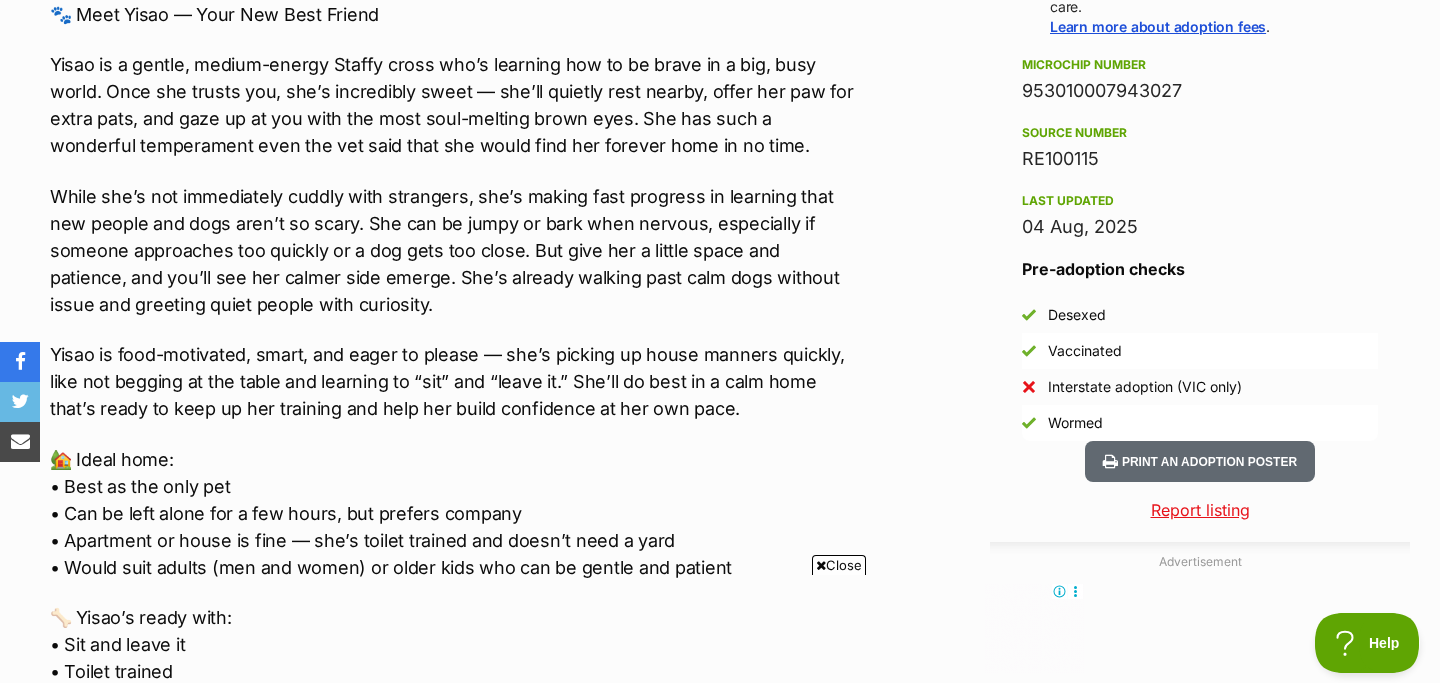 scroll, scrollTop: 1642, scrollLeft: 0, axis: vertical 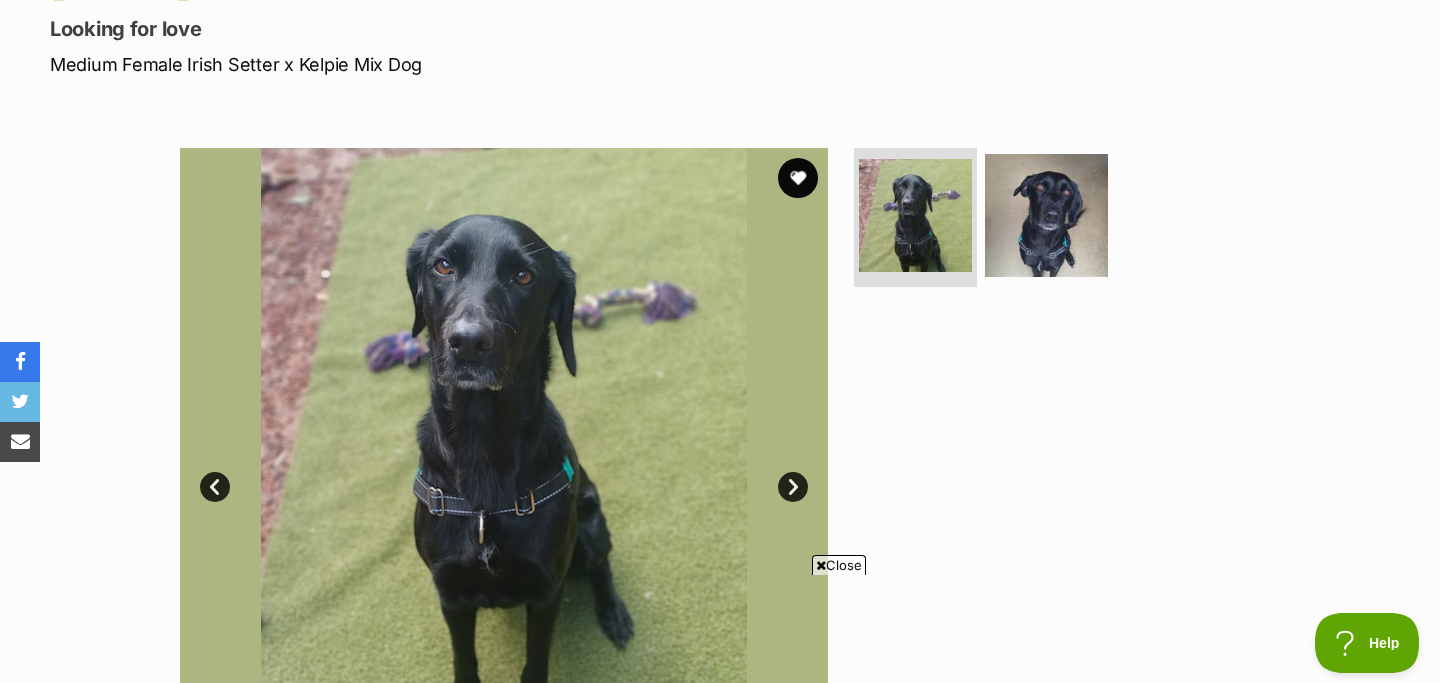 click on "Next" at bounding box center (793, 487) 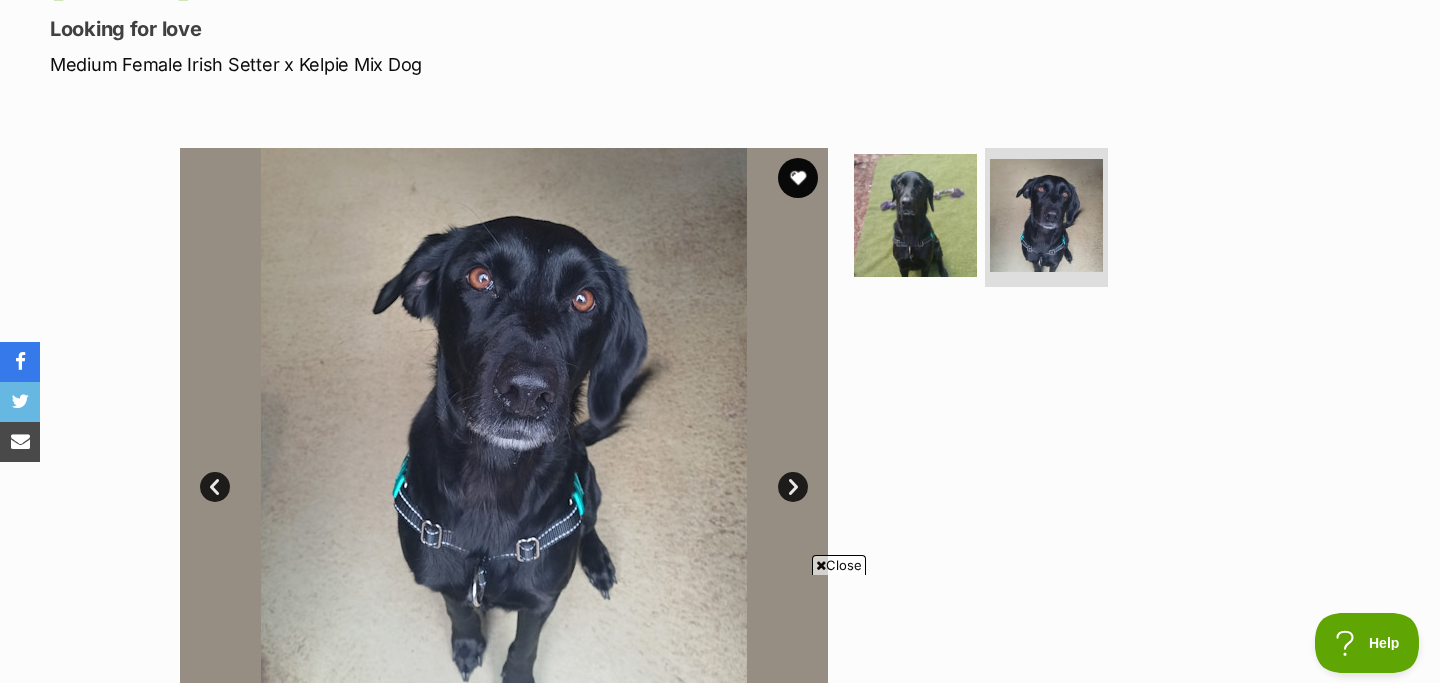 click on "Next" at bounding box center [793, 487] 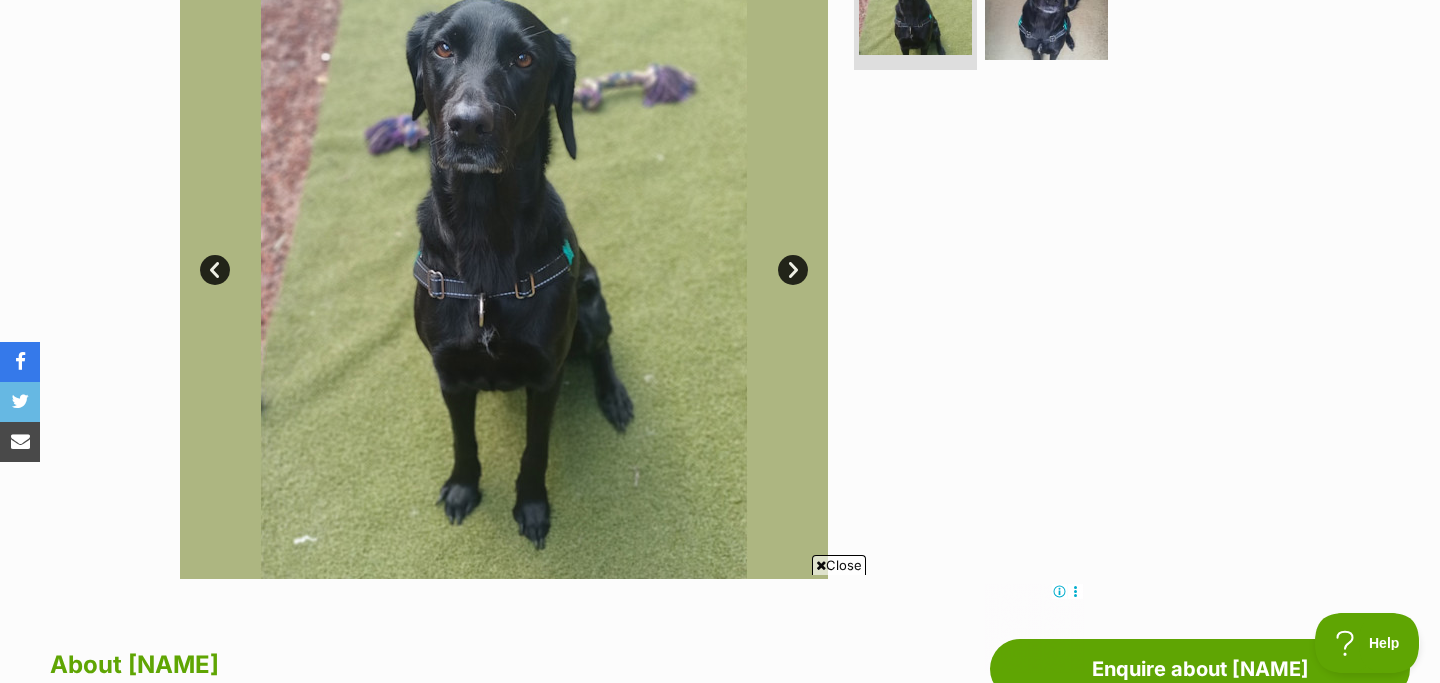 scroll, scrollTop: 465, scrollLeft: 0, axis: vertical 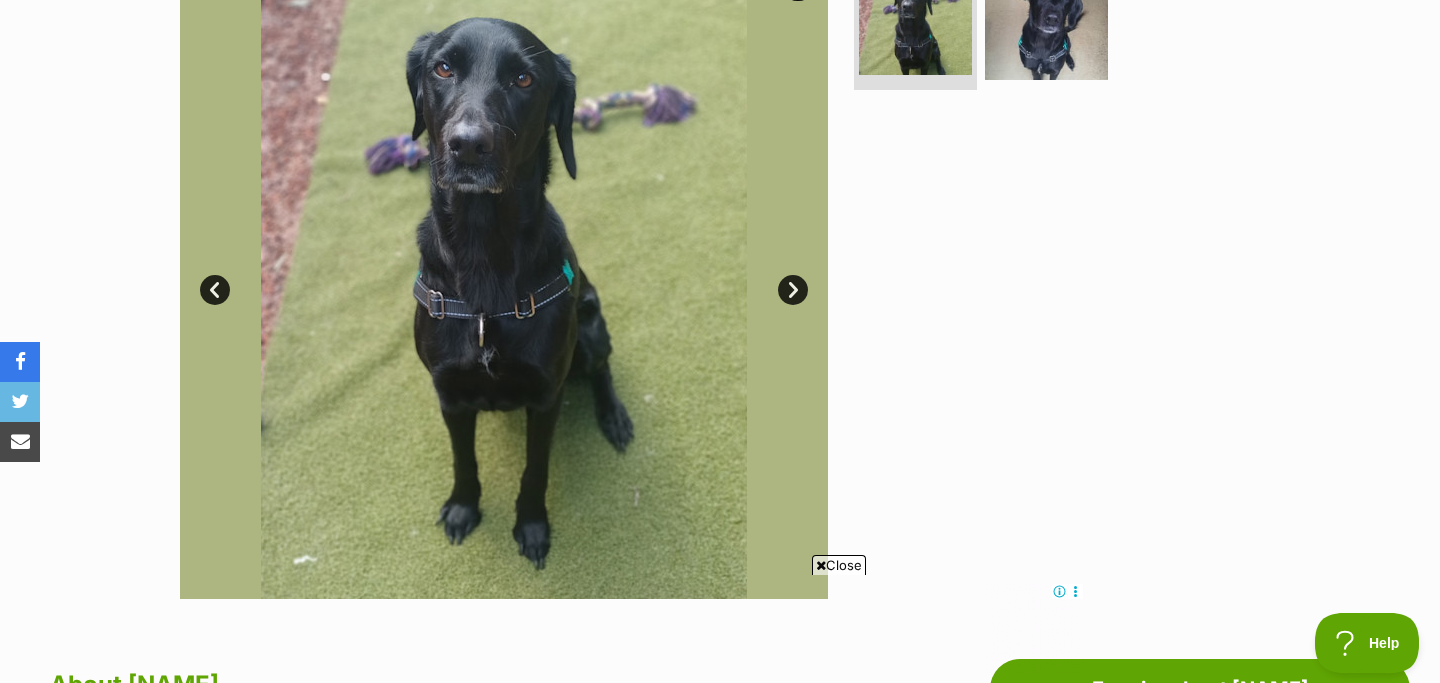 click on "Next" at bounding box center [793, 290] 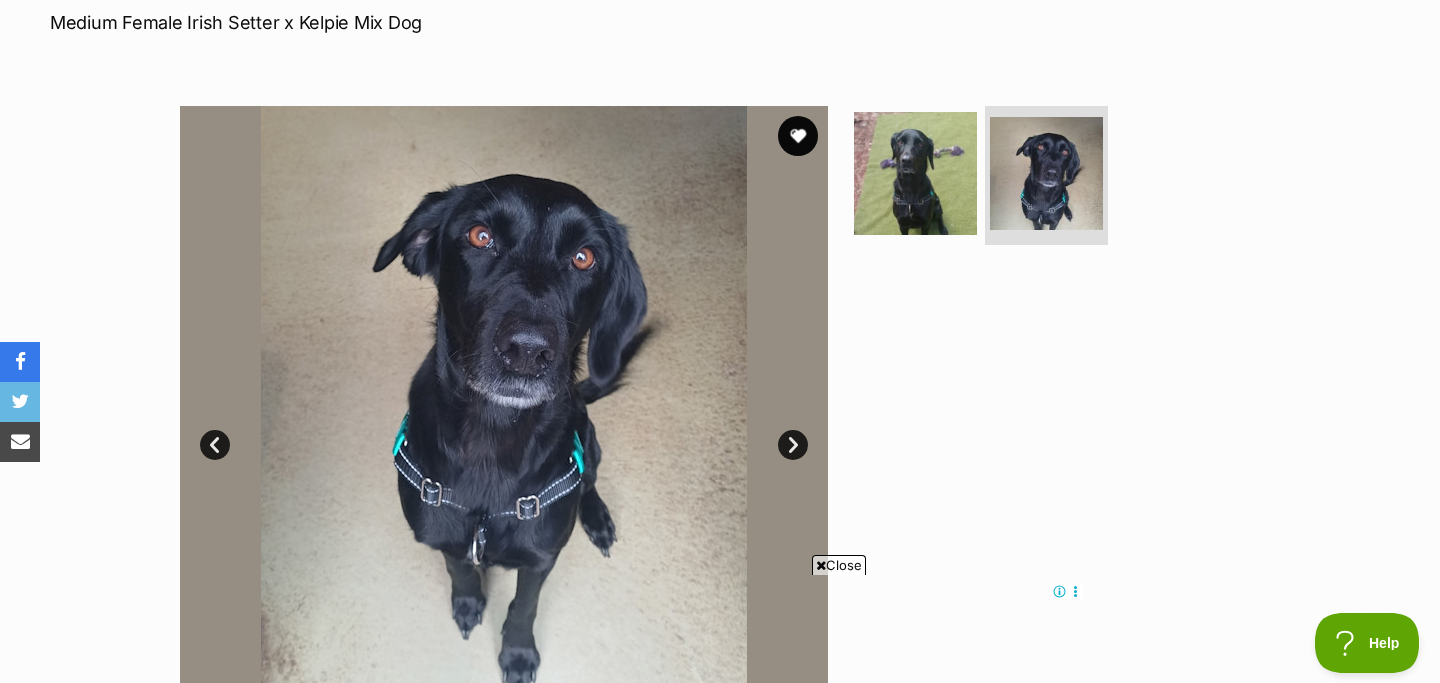scroll, scrollTop: 311, scrollLeft: 0, axis: vertical 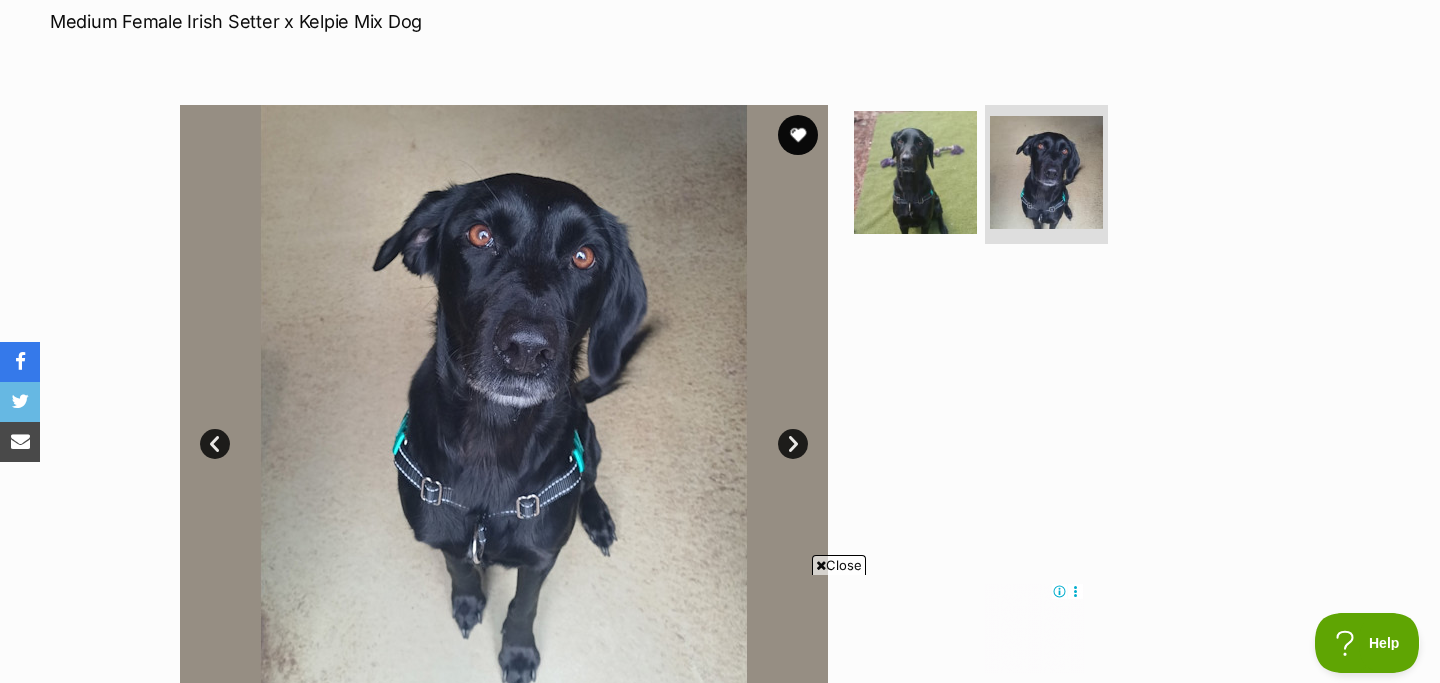 click on "Next" at bounding box center [793, 444] 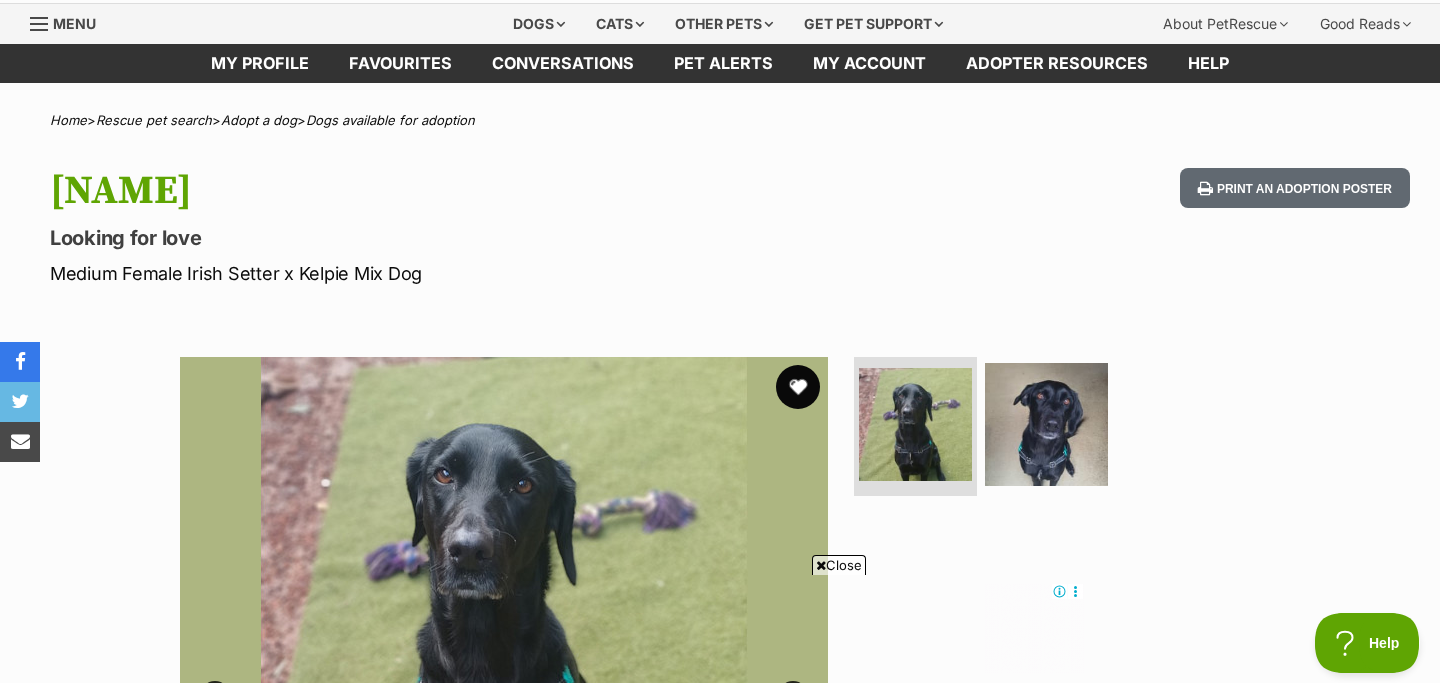 scroll, scrollTop: 46, scrollLeft: 0, axis: vertical 